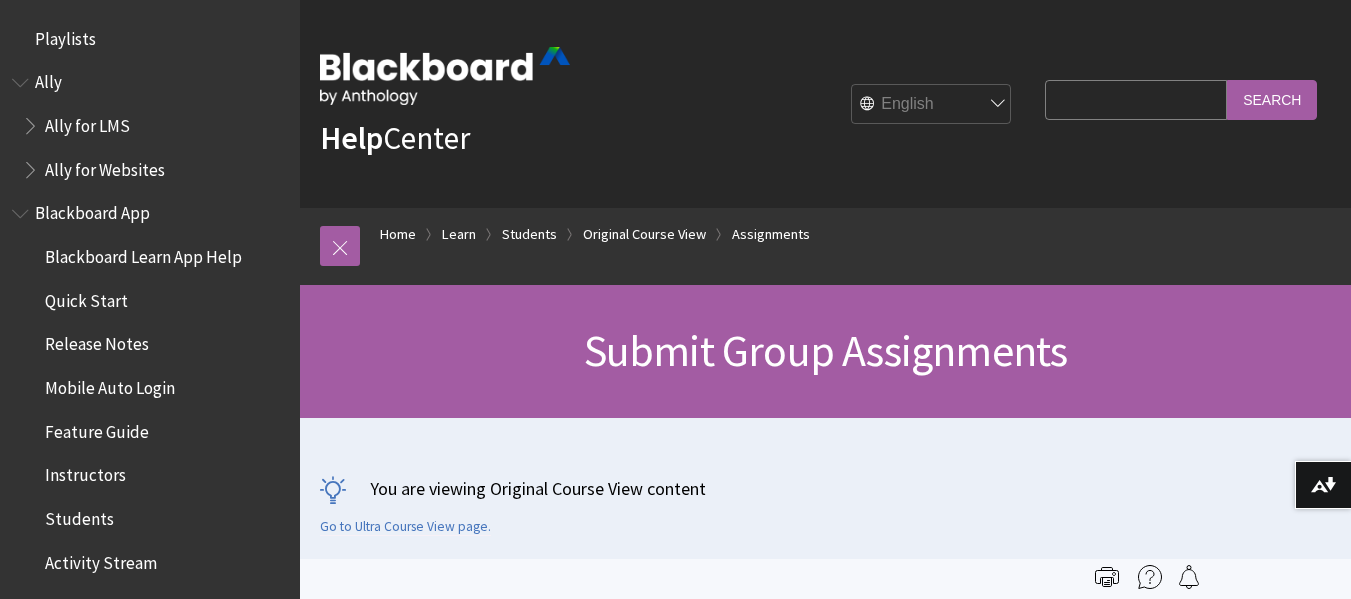 scroll, scrollTop: 0, scrollLeft: 0, axis: both 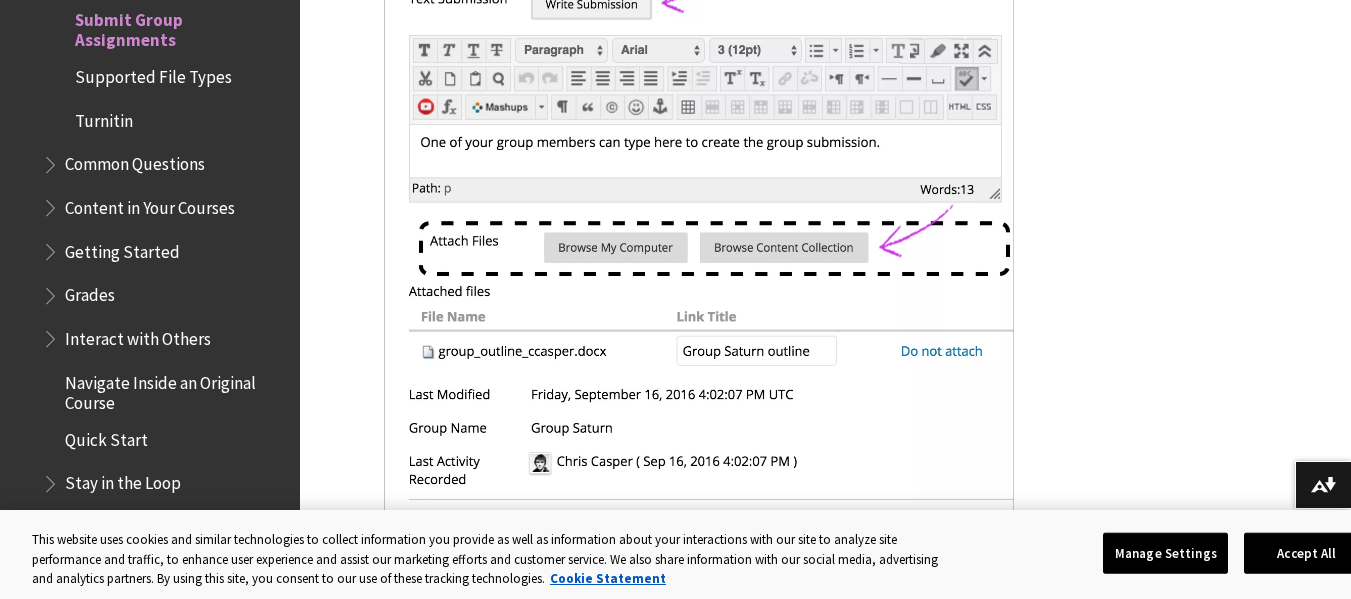 click on "Submit Assignments" at bounding box center (149, -28) 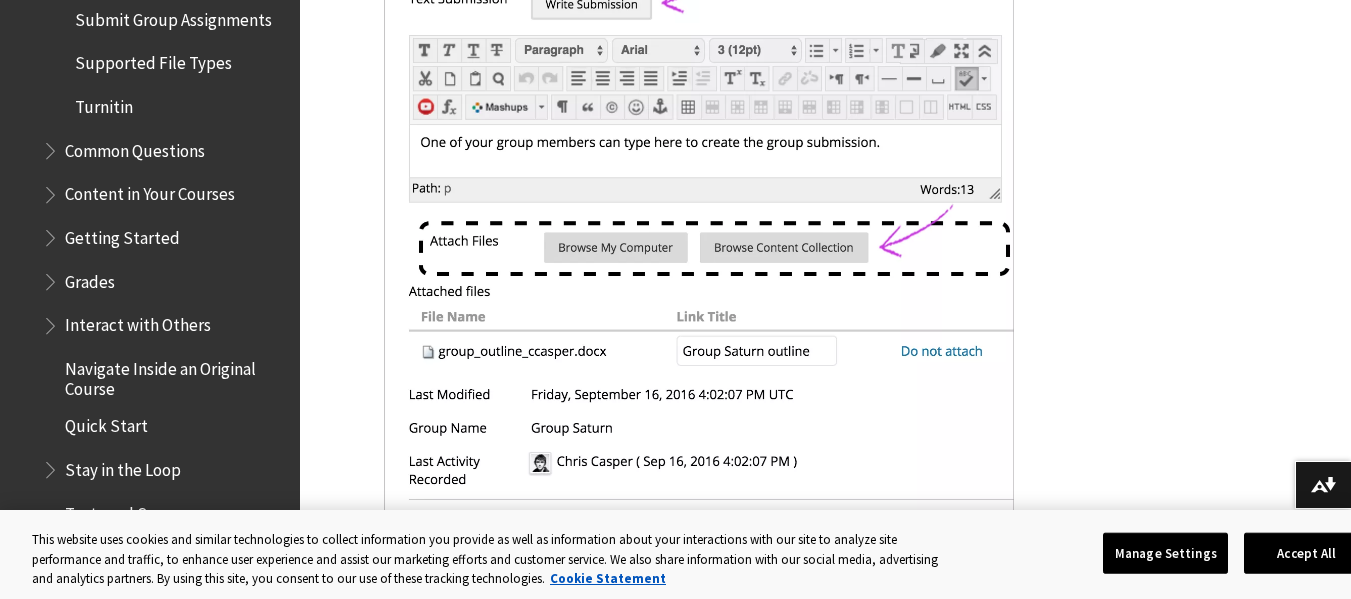 click on "Submit Assignments" at bounding box center (155, -28) 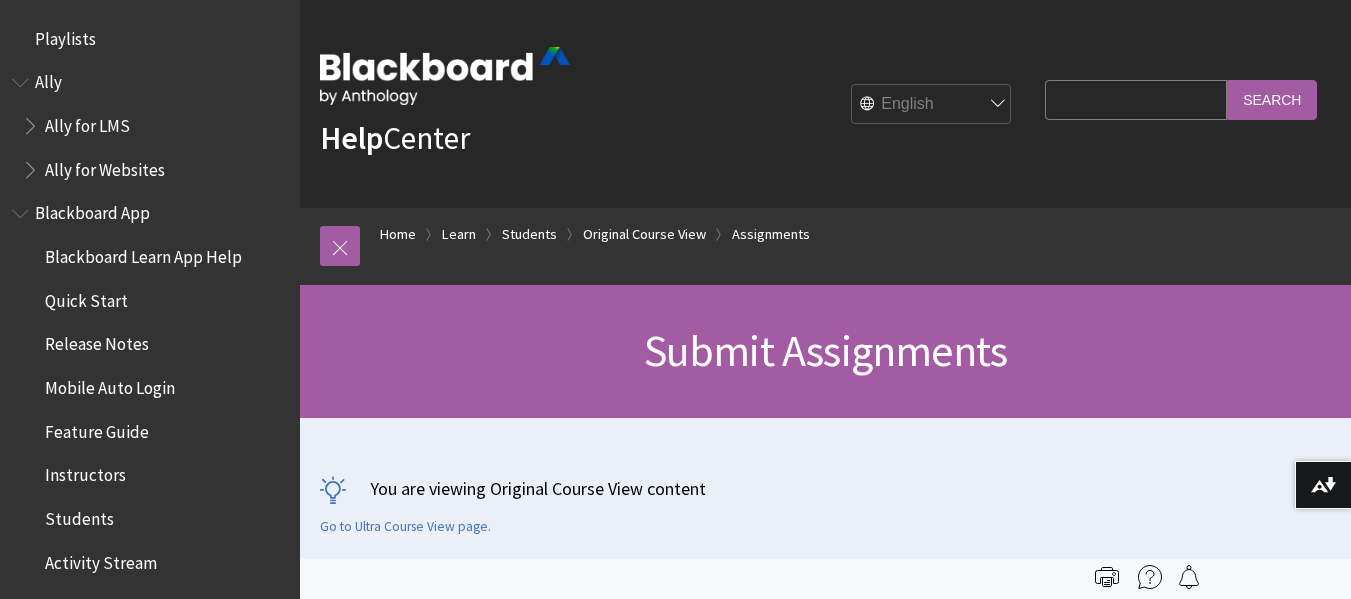 scroll, scrollTop: 0, scrollLeft: 0, axis: both 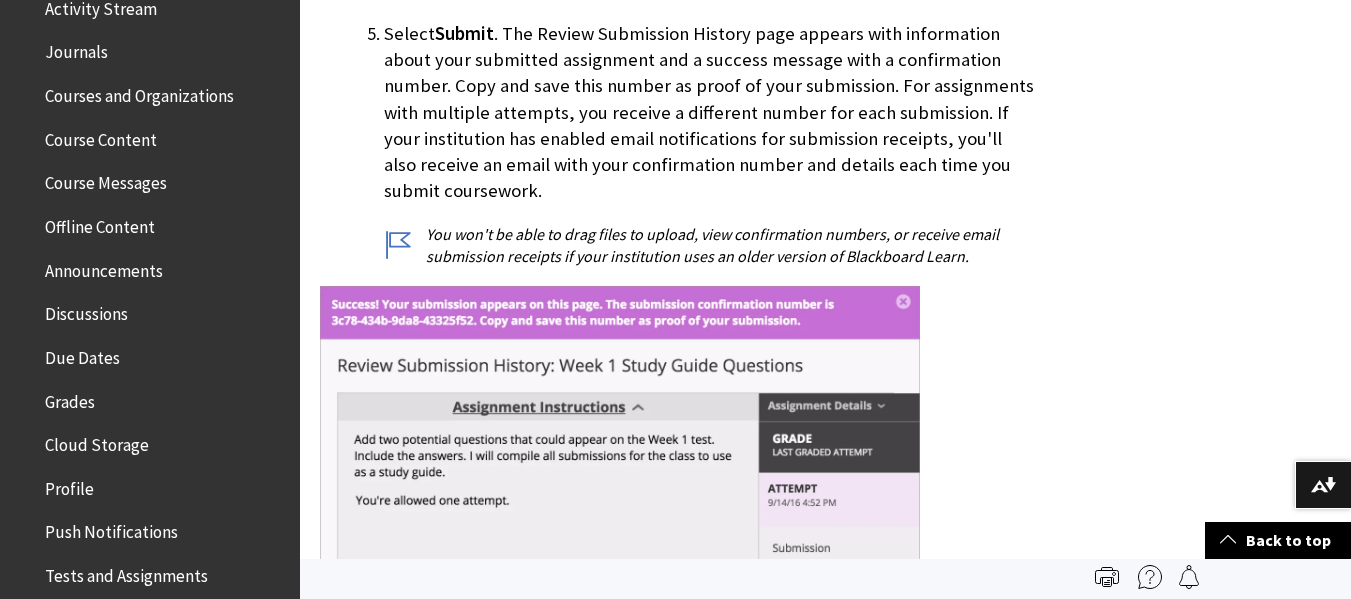 click on "All Products
Playlists
Playlists
Ally
Ally for LMS
Ally for Websites
Ally Ally for LMS Ally for Websites
Blackboard App
Blackboard Learn App Help
Quick Start
Release Notes" at bounding box center [150, 299] 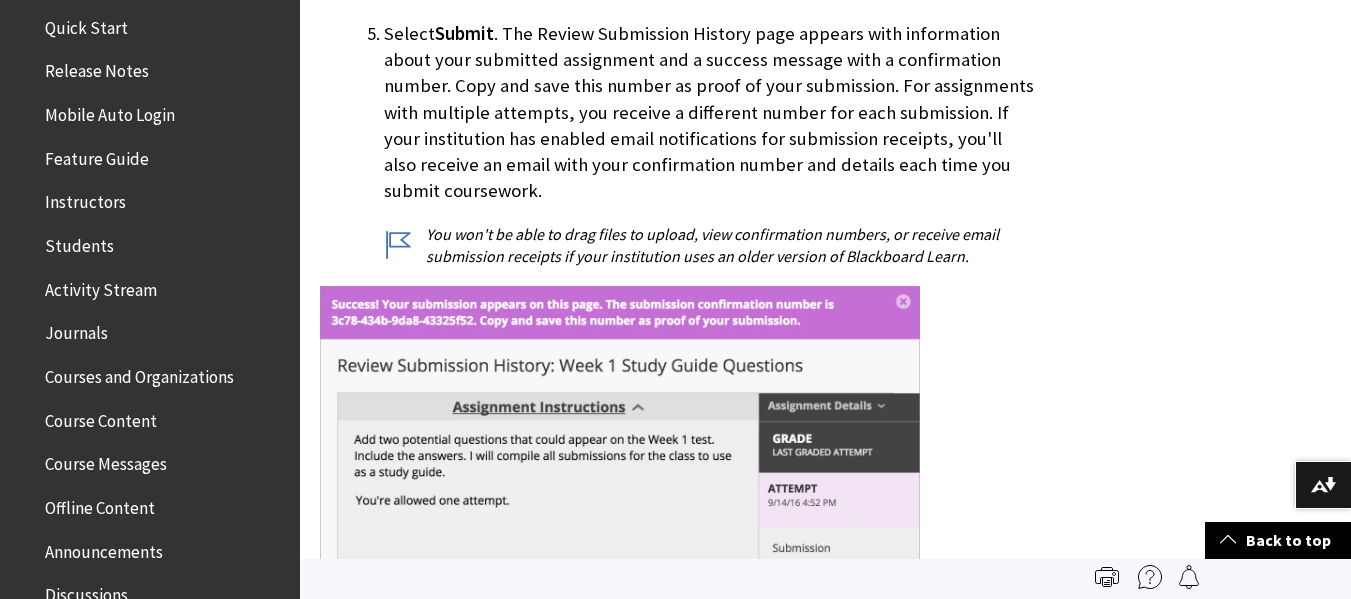 scroll, scrollTop: 327, scrollLeft: 0, axis: vertical 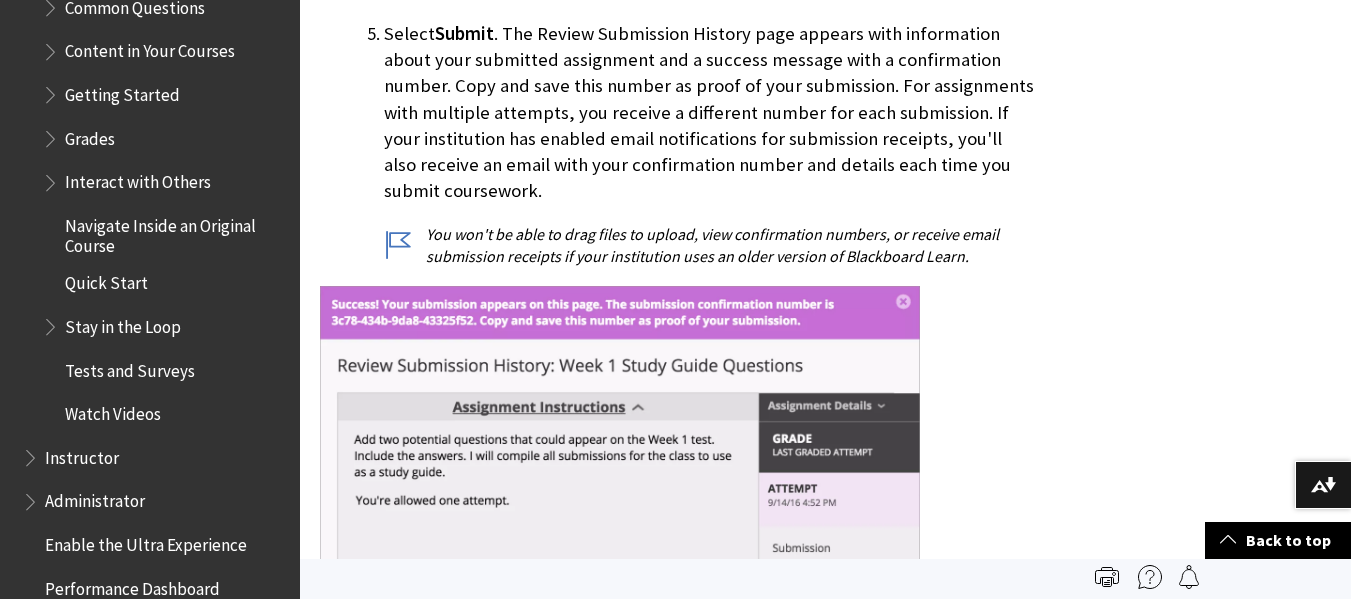 click on "Content in Your Courses" at bounding box center (150, 48) 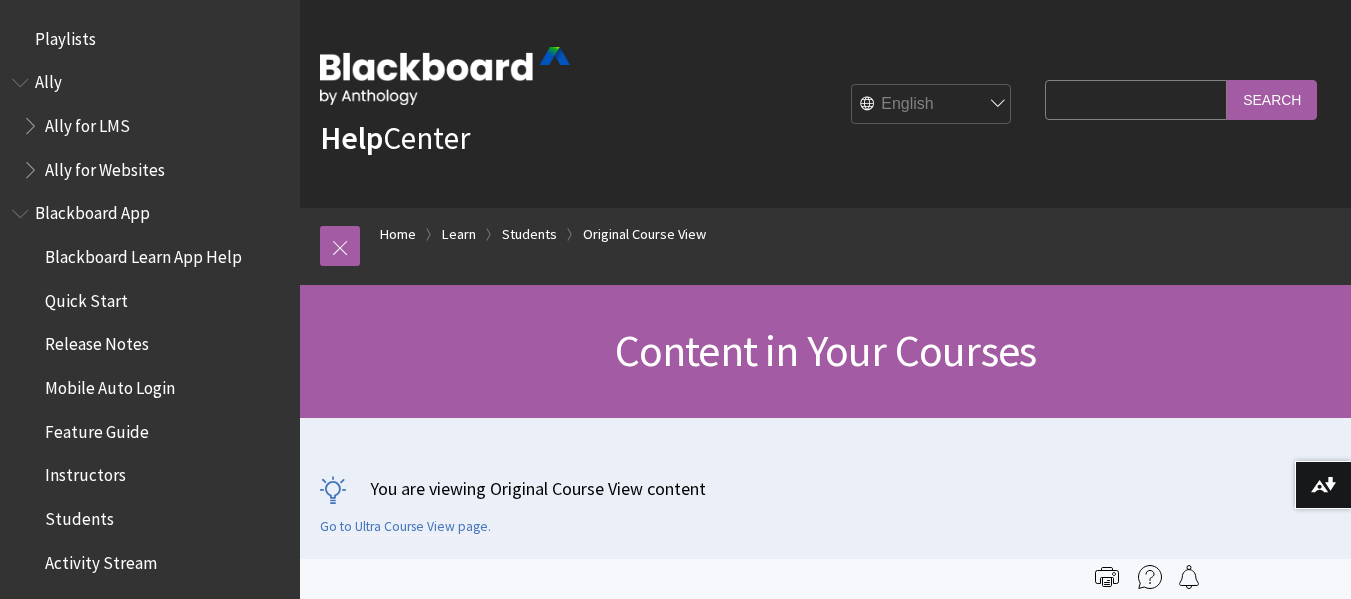scroll, scrollTop: 0, scrollLeft: 0, axis: both 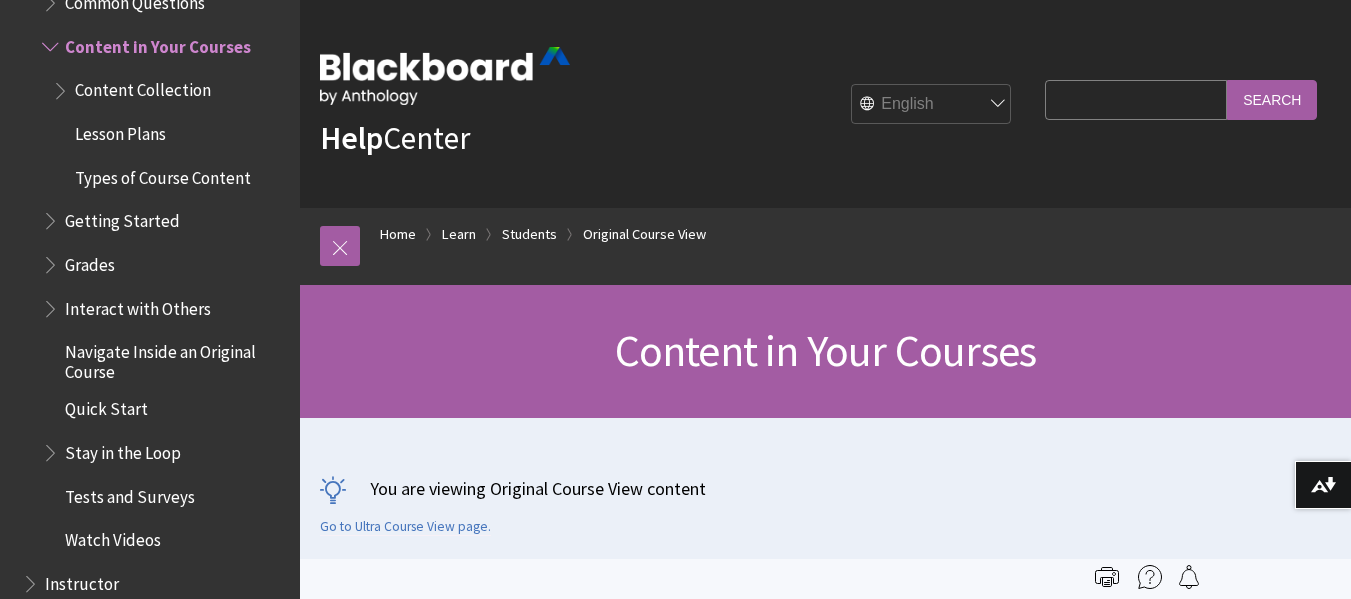 click on "Types of Course Content" at bounding box center (163, 174) 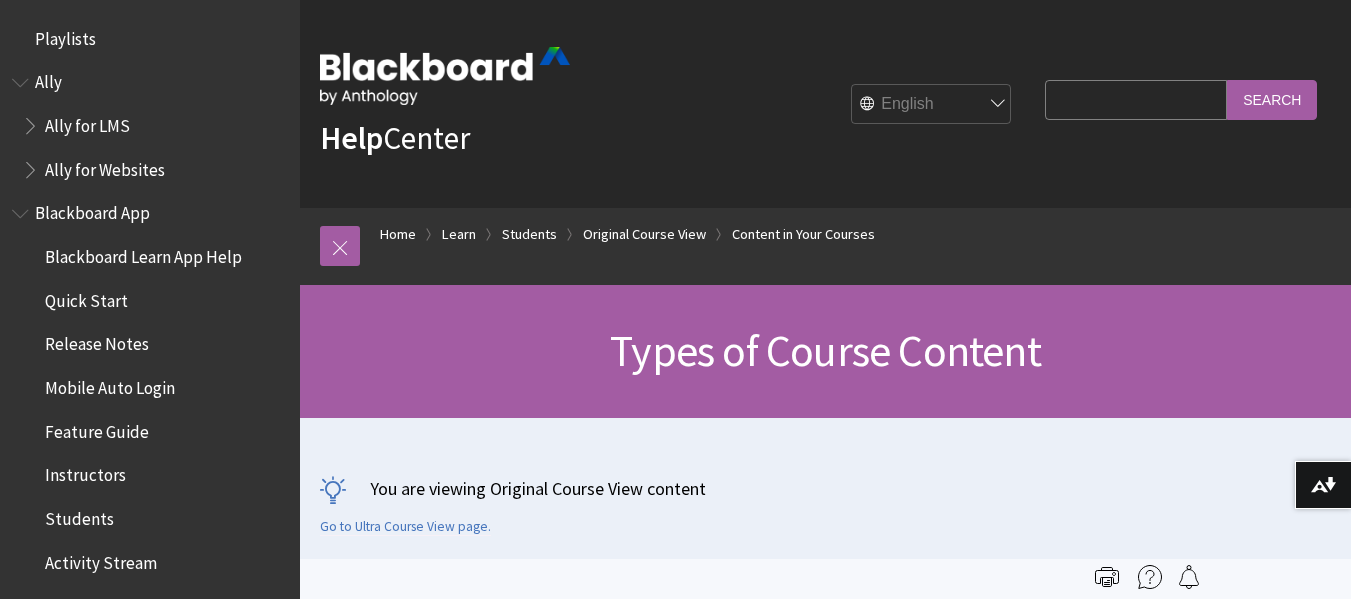 scroll, scrollTop: 0, scrollLeft: 0, axis: both 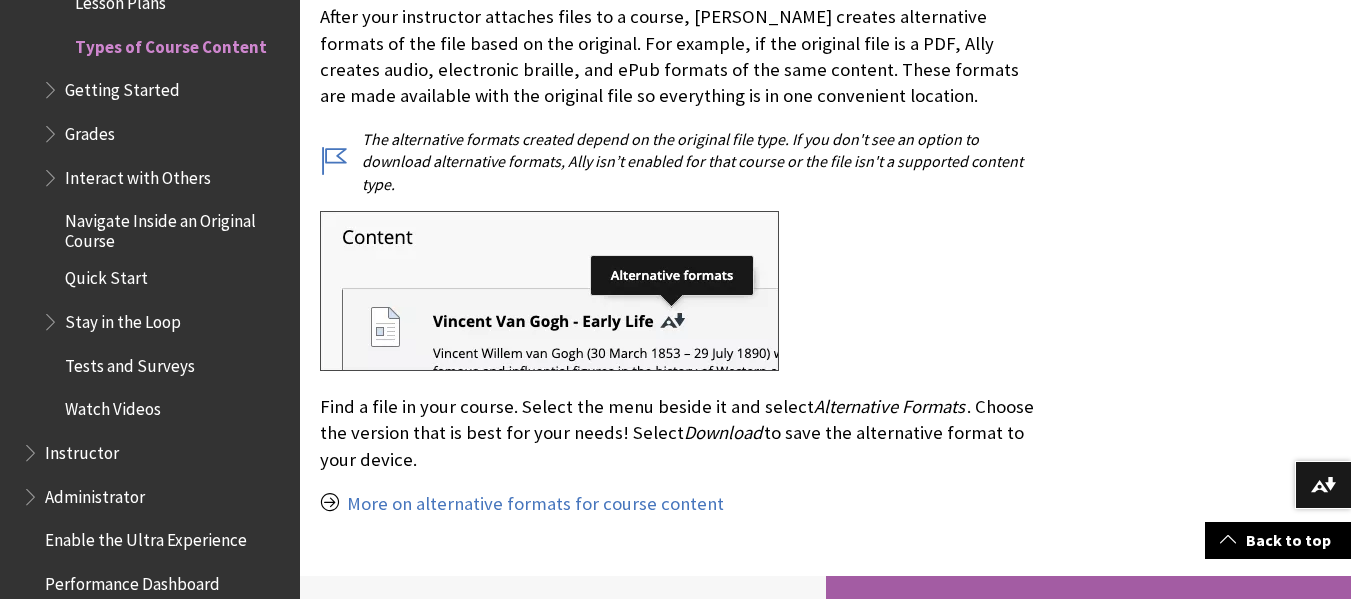 click on "Grades" at bounding box center [90, 130] 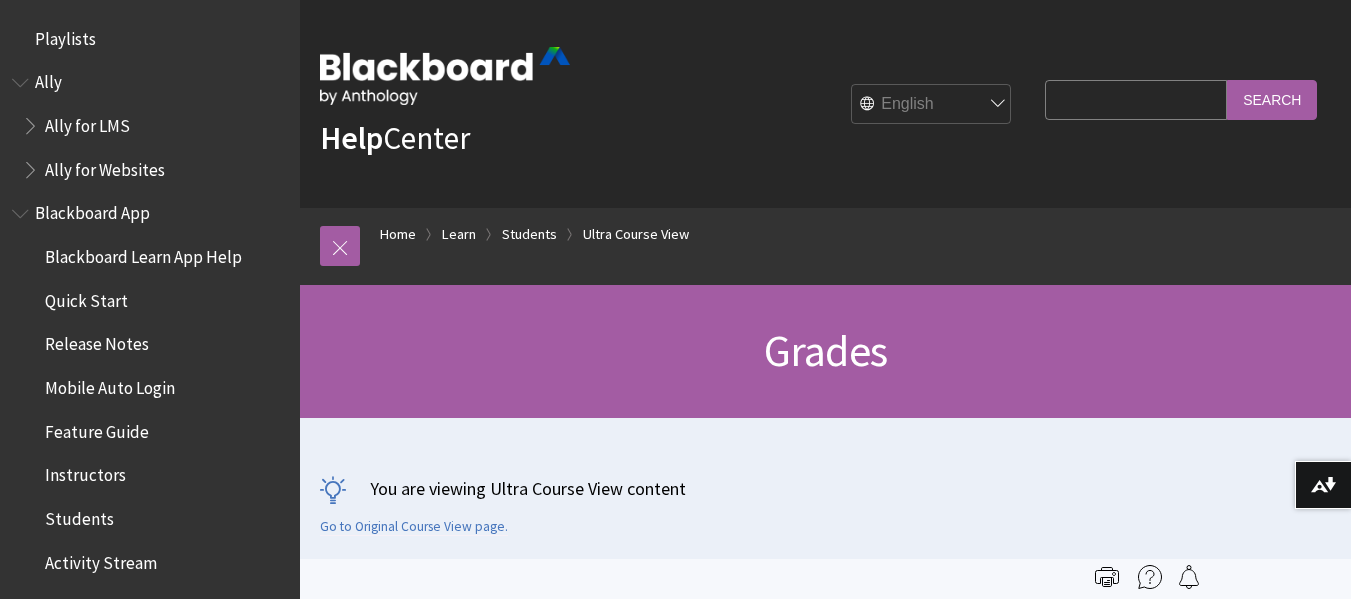 scroll, scrollTop: 524, scrollLeft: 0, axis: vertical 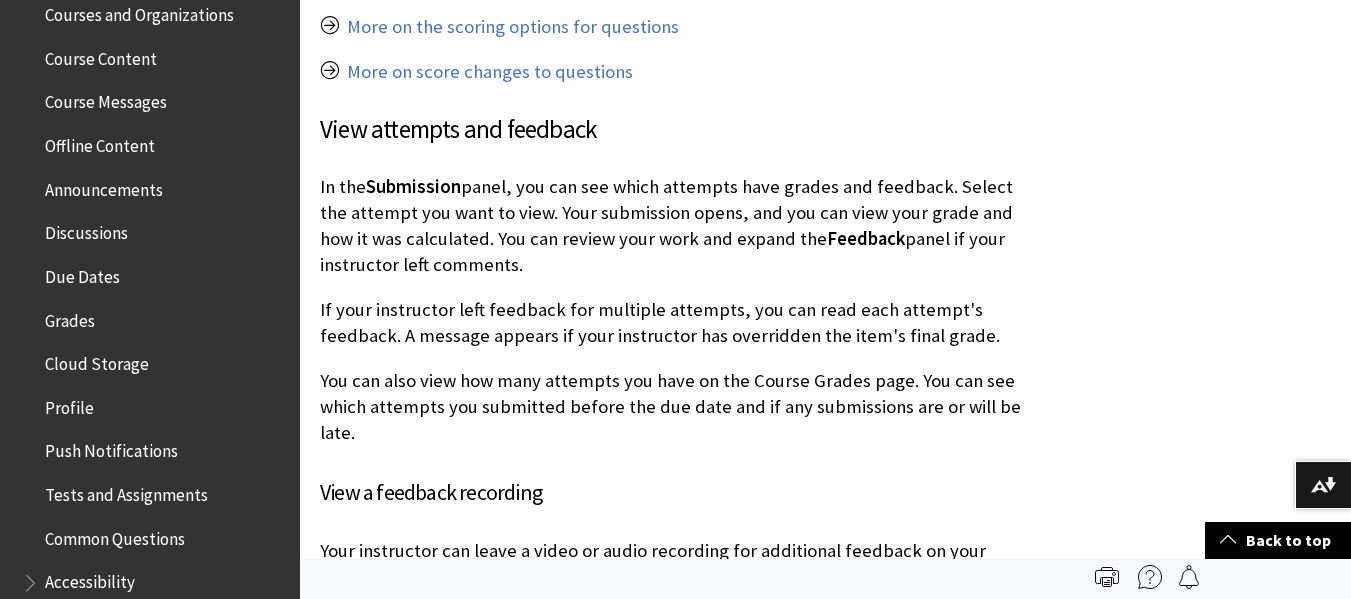 click on "Tests and Assignments" at bounding box center (126, 491) 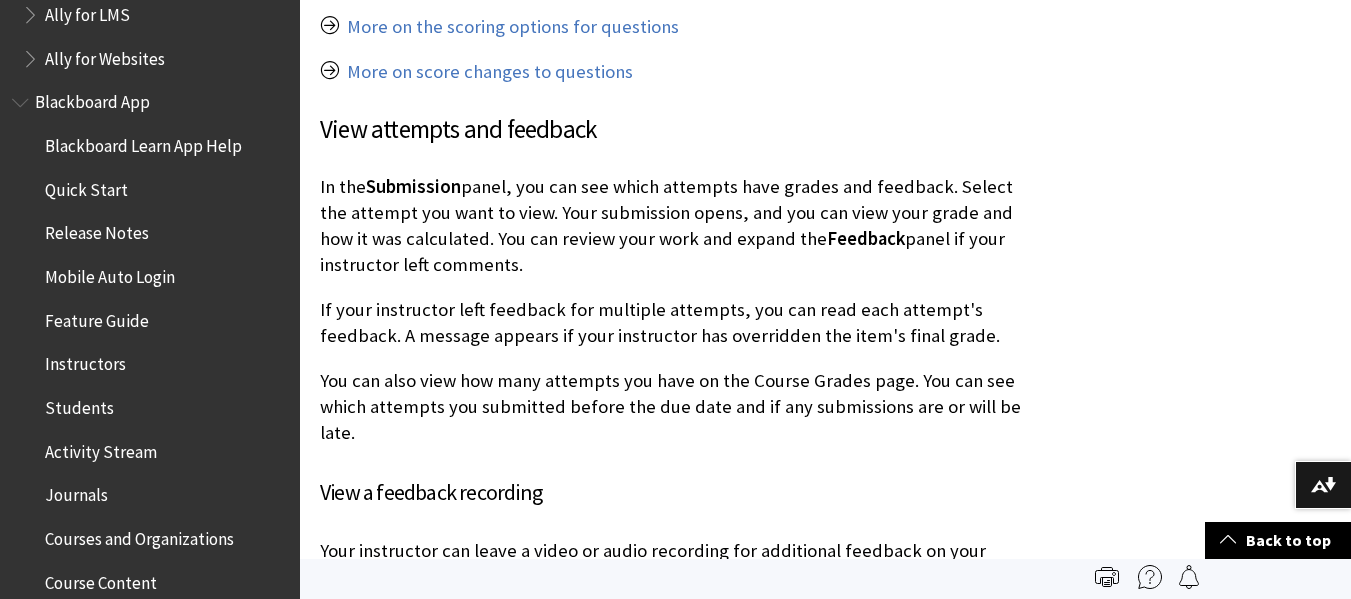 scroll, scrollTop: 0, scrollLeft: 0, axis: both 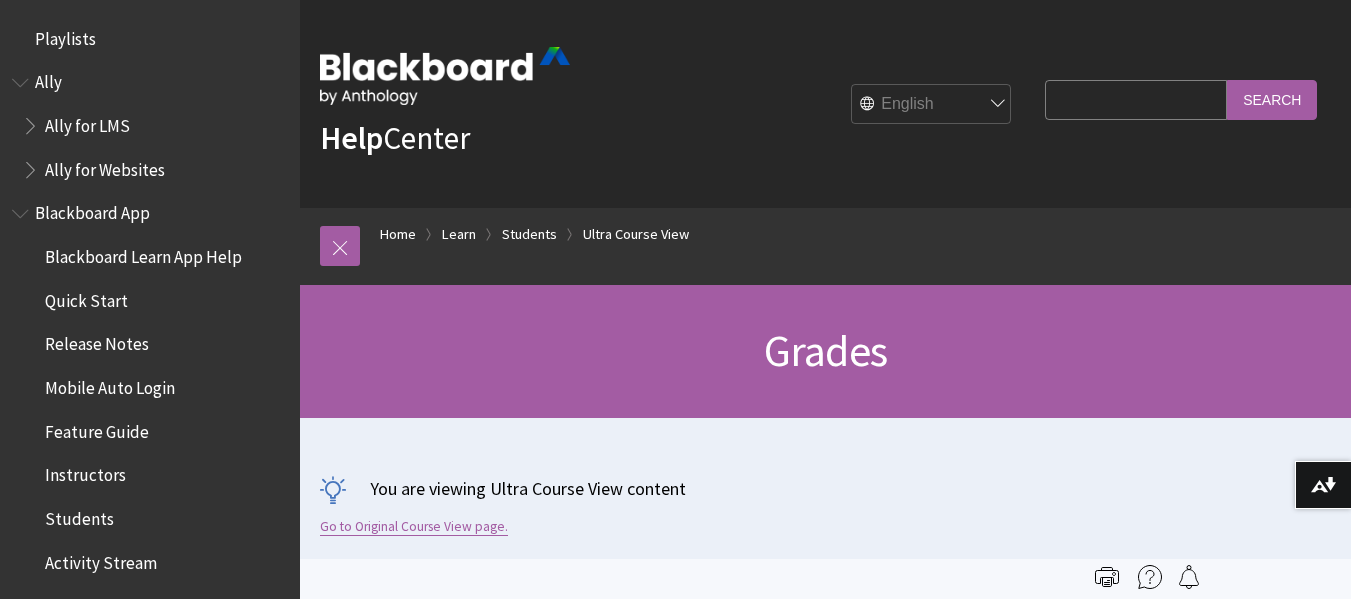 click on "Go to Original Course View page." at bounding box center [414, 527] 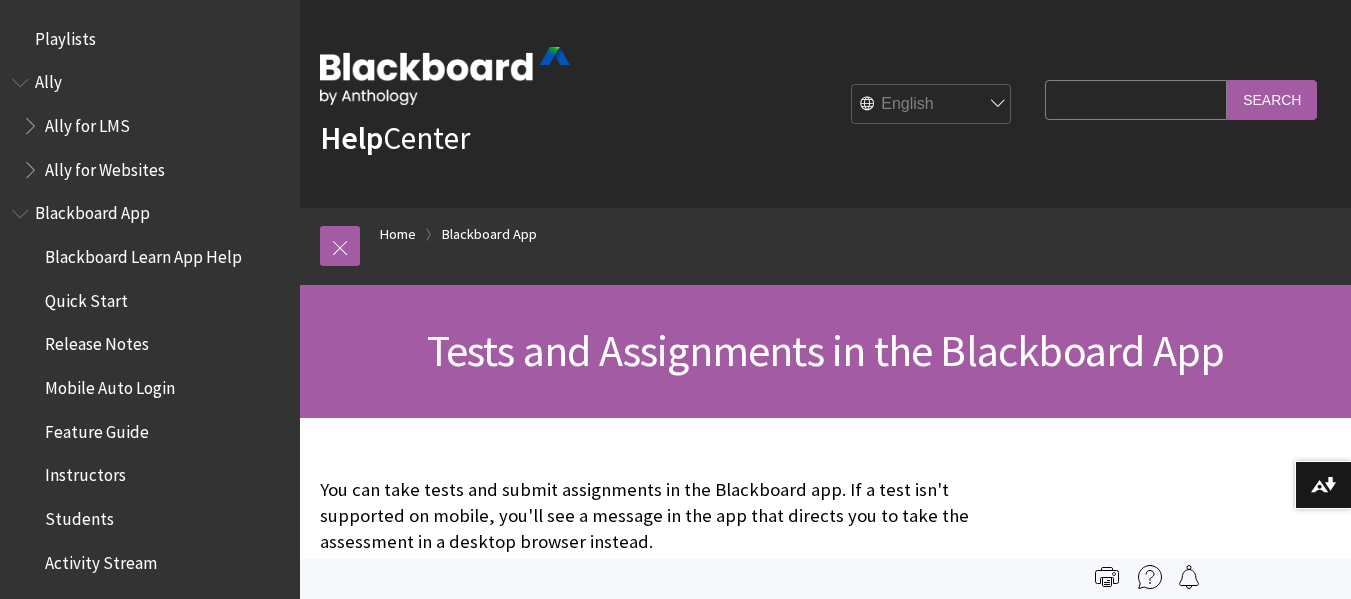 scroll, scrollTop: 0, scrollLeft: 0, axis: both 